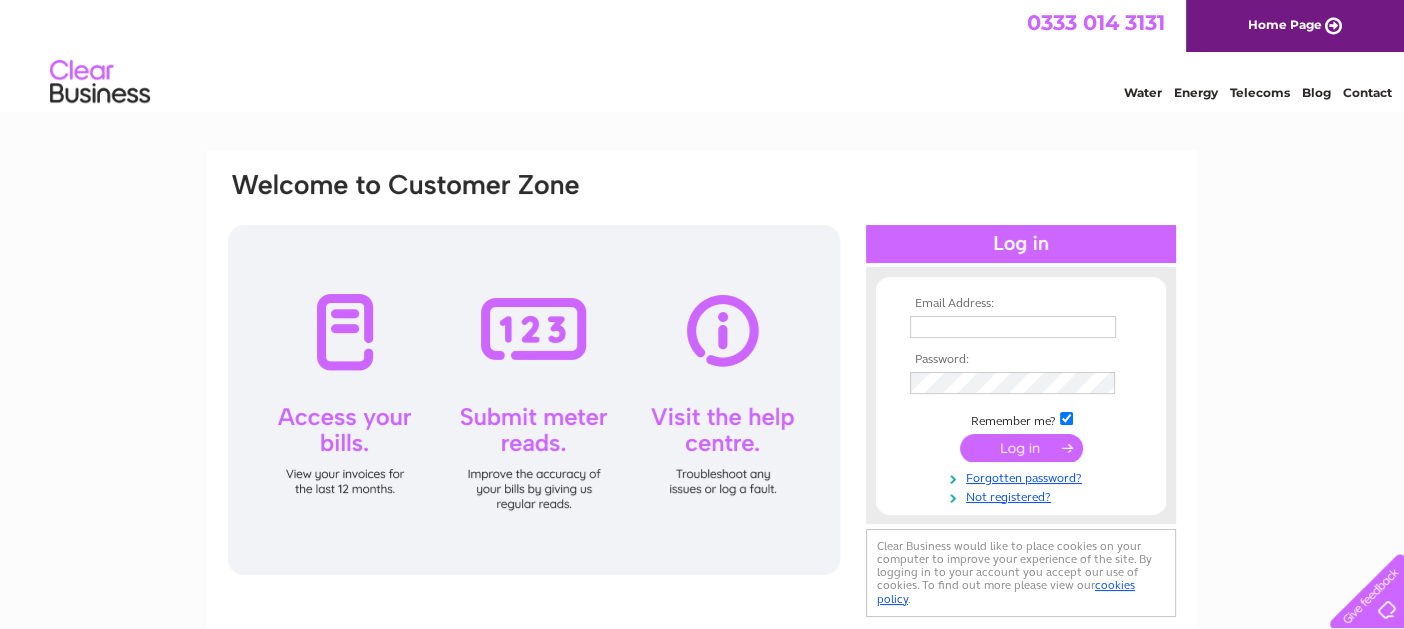 scroll, scrollTop: 0, scrollLeft: 0, axis: both 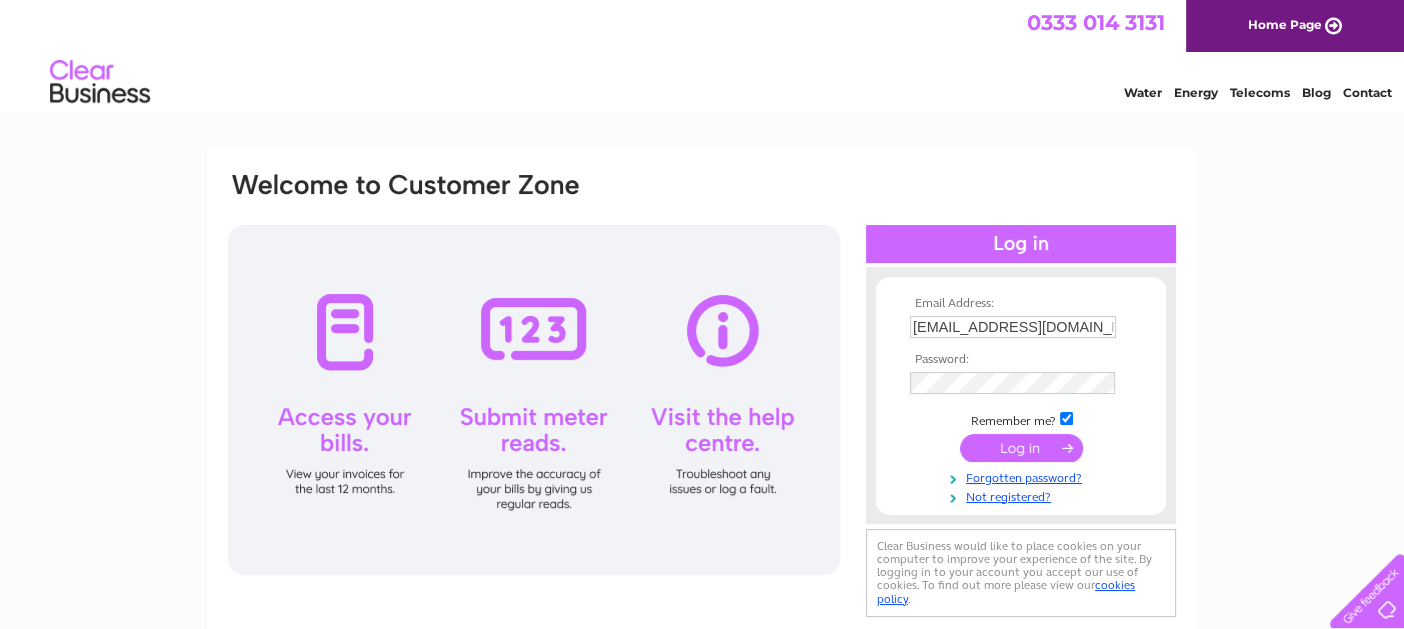 click at bounding box center (1021, 448) 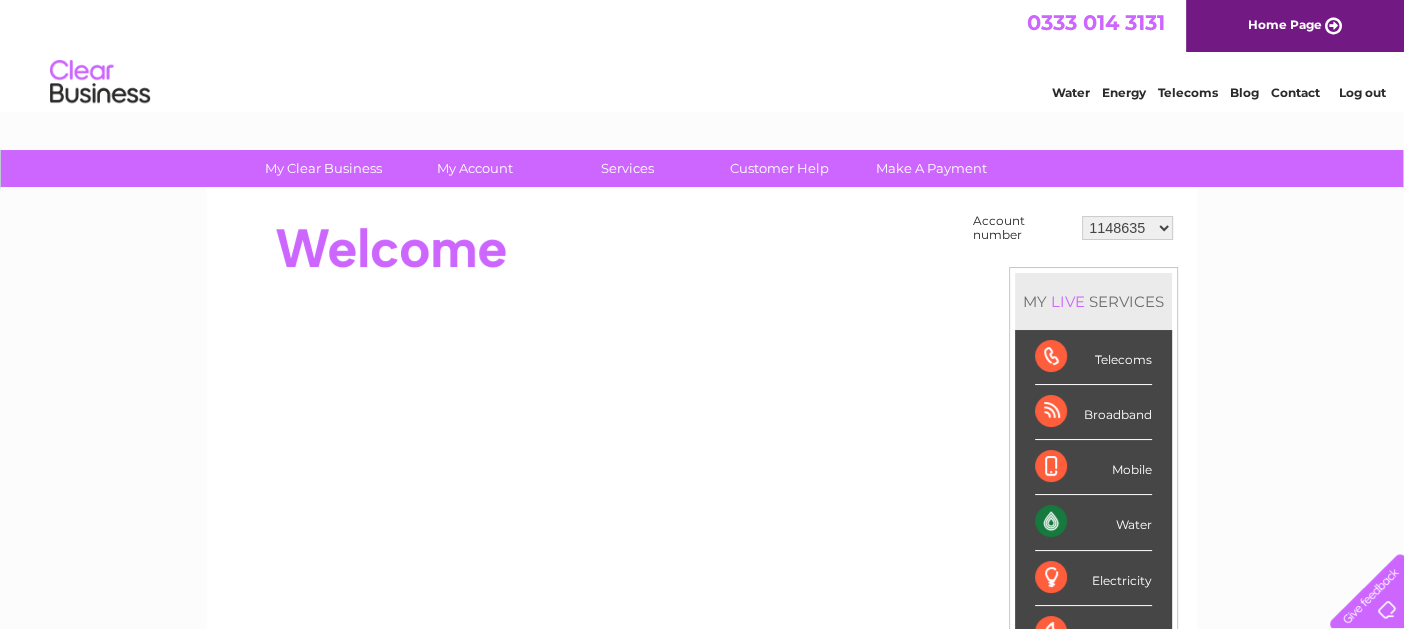 scroll, scrollTop: 0, scrollLeft: 0, axis: both 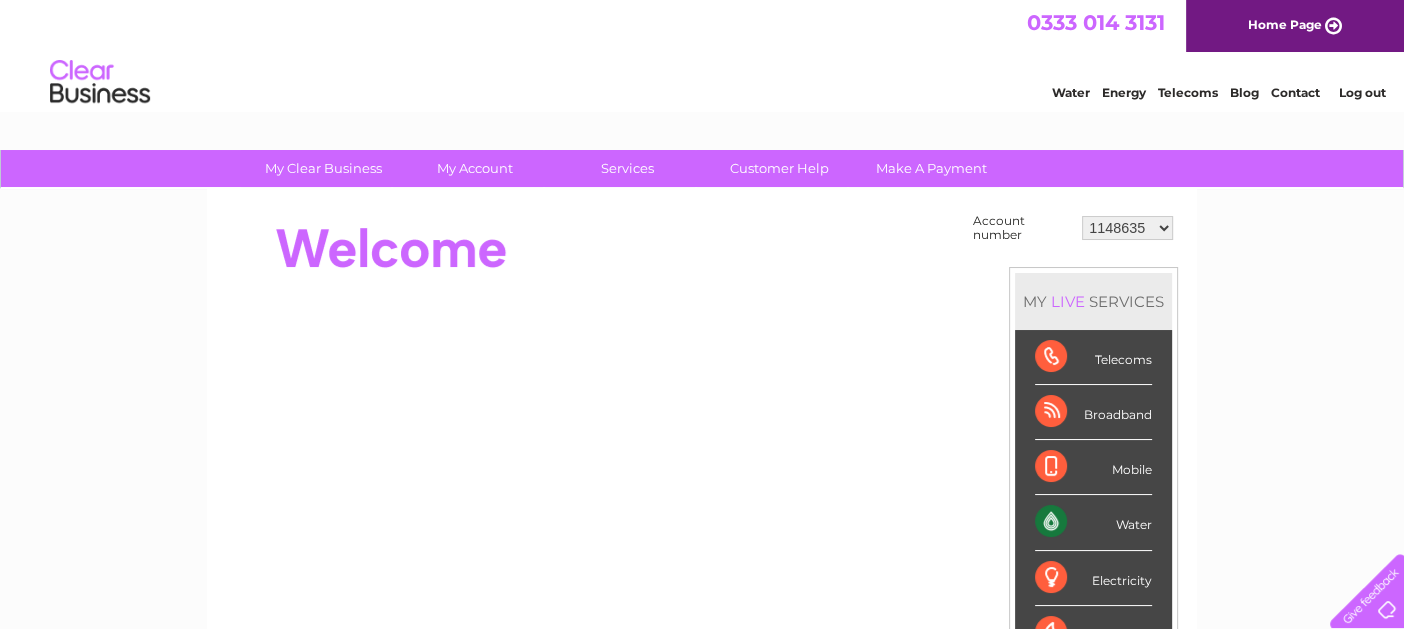 click on "1148635
30306982" at bounding box center [1127, 228] 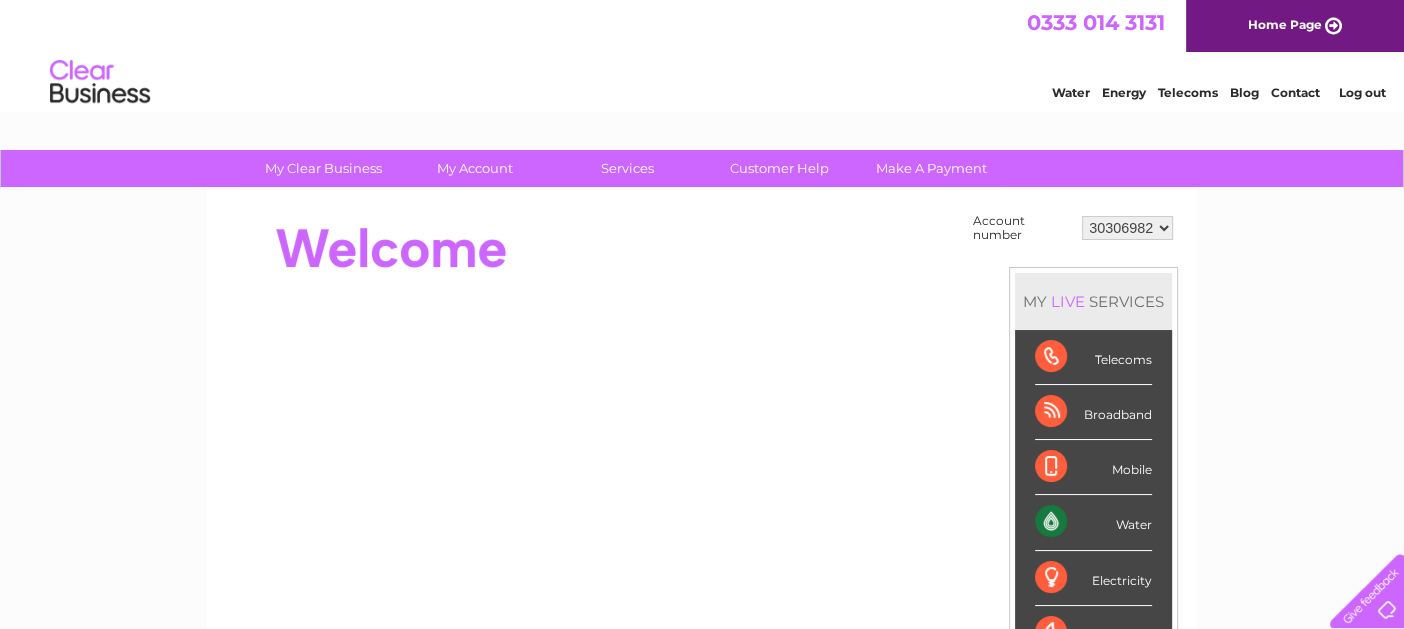 click on "1148635
30306982" at bounding box center [1127, 228] 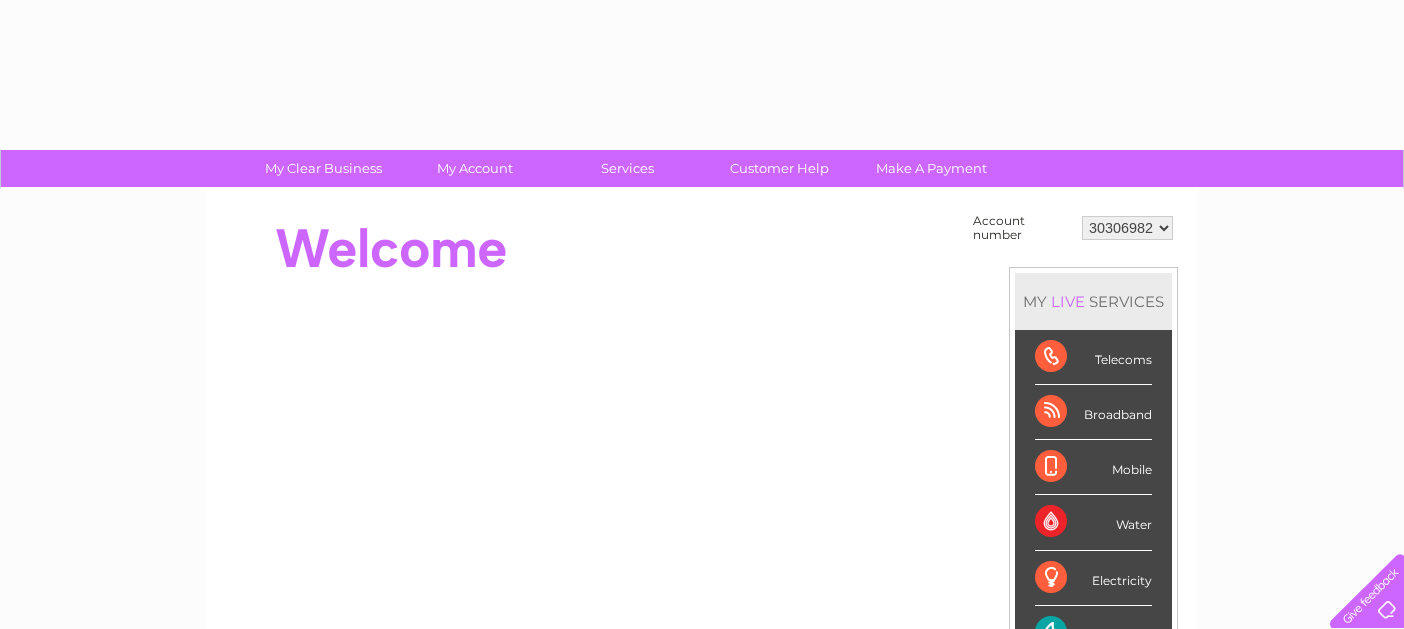 scroll, scrollTop: 0, scrollLeft: 0, axis: both 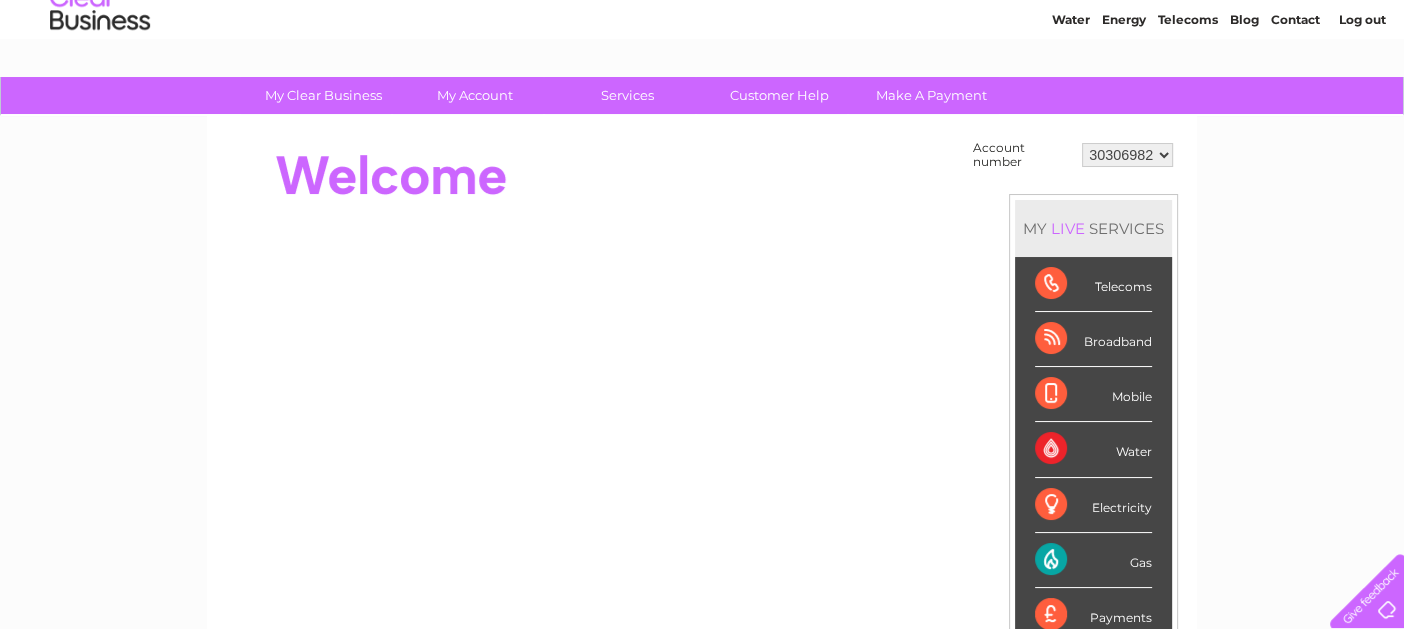 drag, startPoint x: 0, startPoint y: 0, endPoint x: 1398, endPoint y: 184, distance: 1410.0568 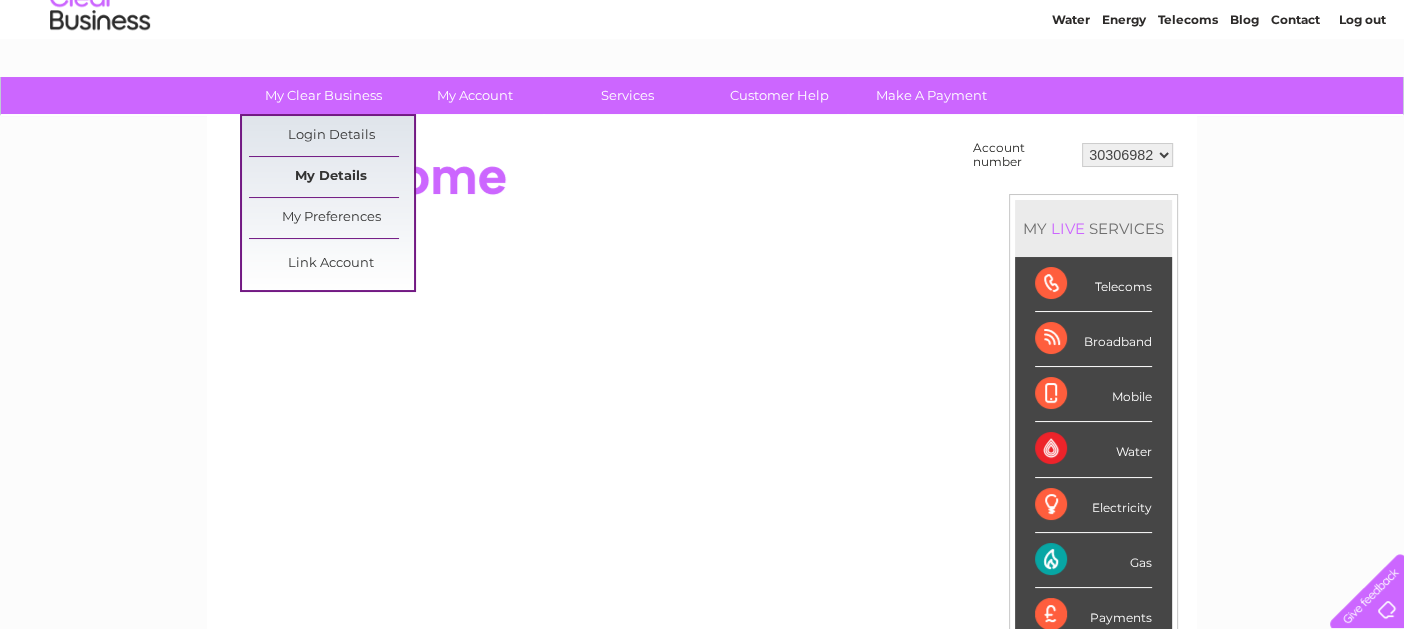 click on "My Details" at bounding box center (331, 177) 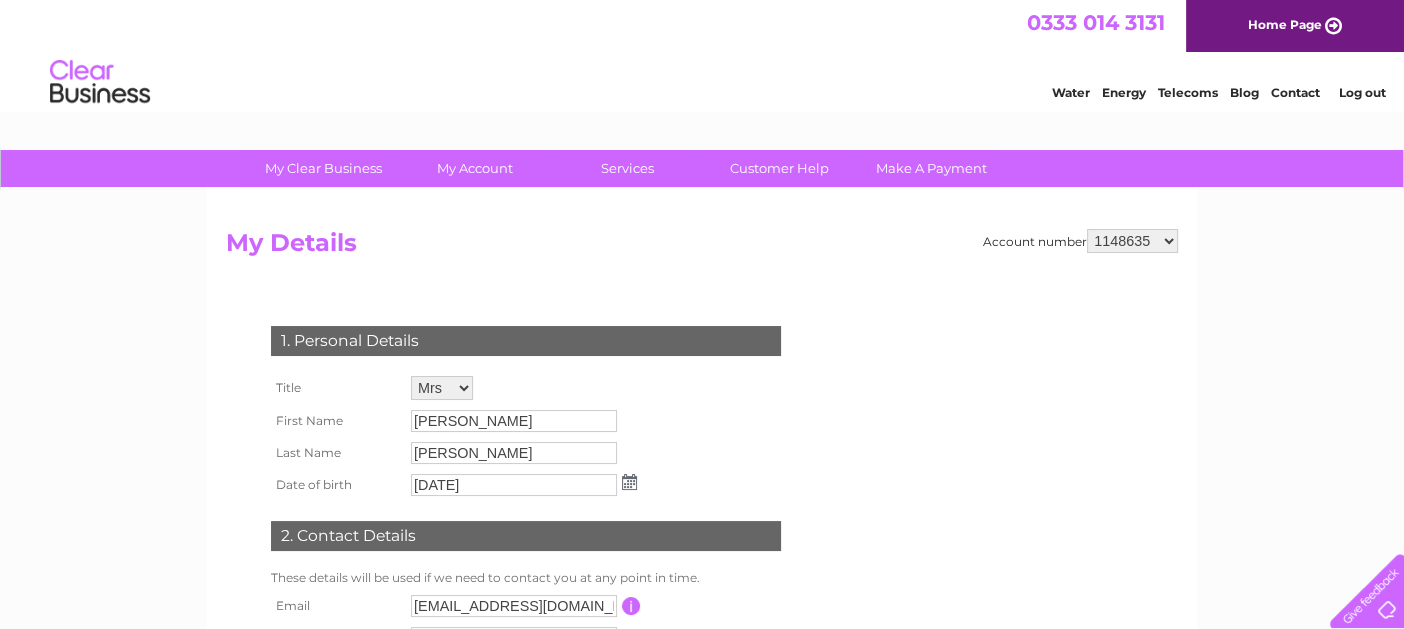 scroll, scrollTop: 0, scrollLeft: 0, axis: both 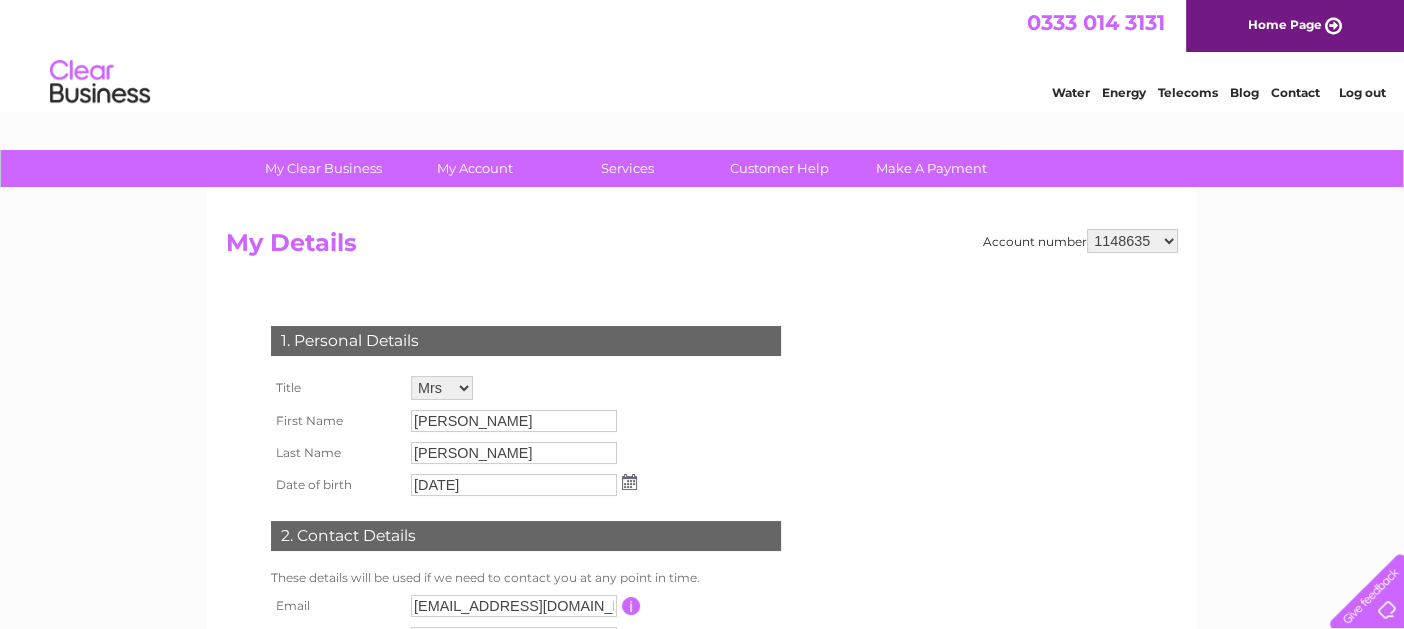 drag, startPoint x: 1410, startPoint y: 210, endPoint x: 1254, endPoint y: 142, distance: 170.17638 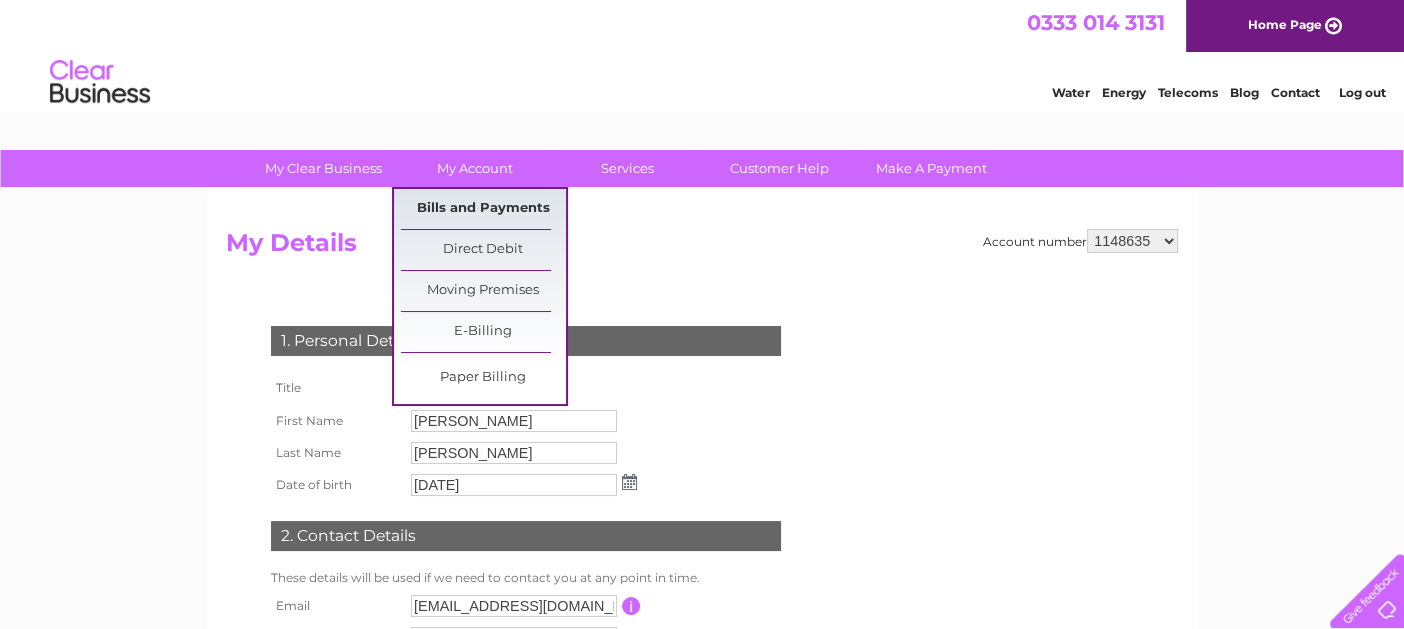 click on "Bills and Payments" at bounding box center [483, 209] 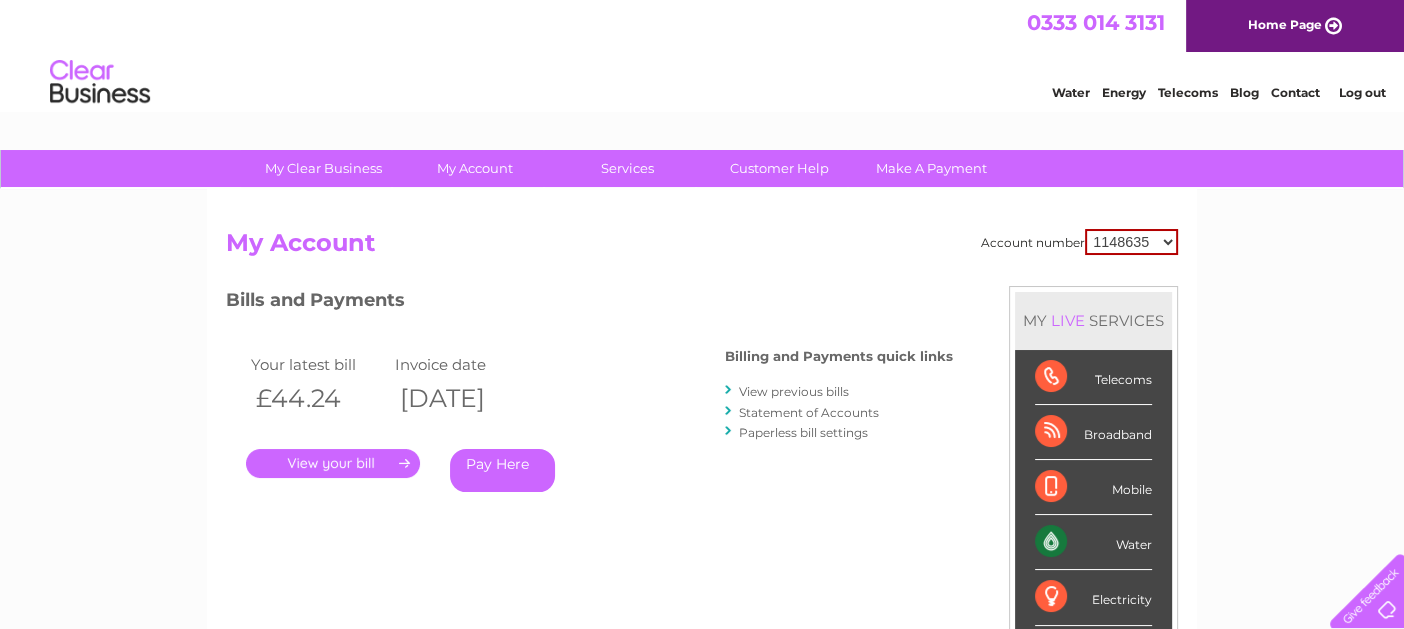 scroll, scrollTop: 0, scrollLeft: 0, axis: both 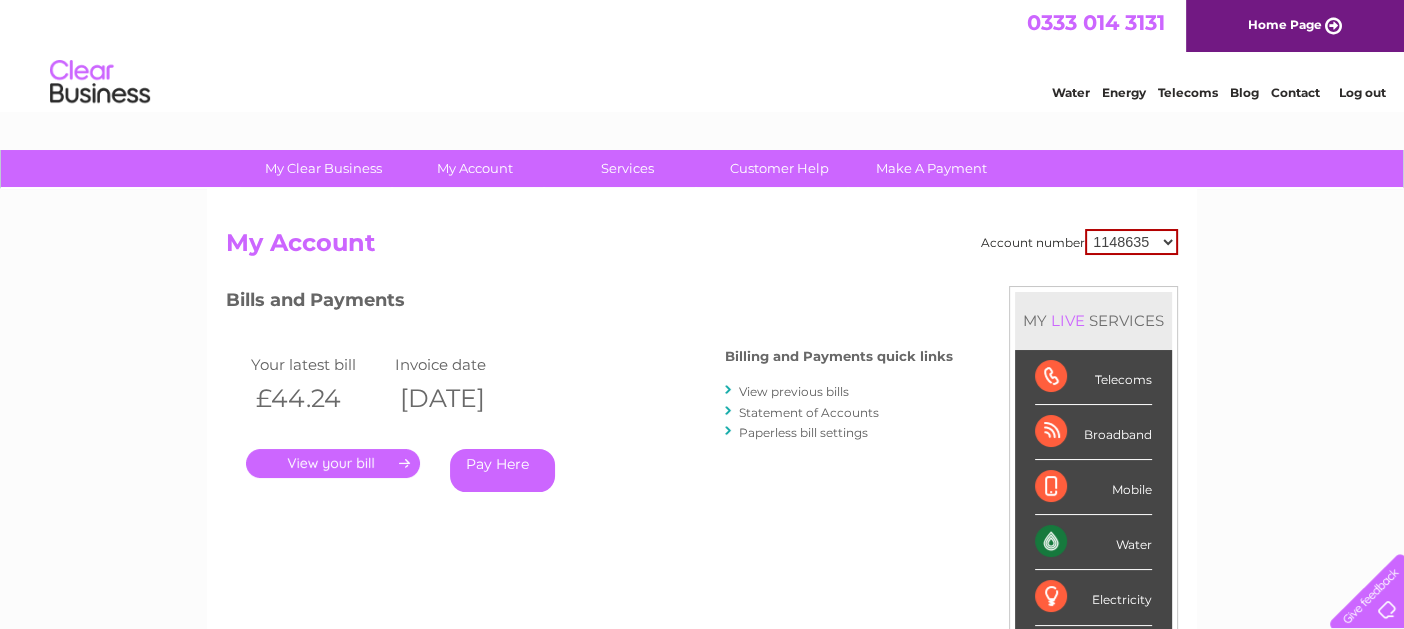drag, startPoint x: 1411, startPoint y: 157, endPoint x: 1398, endPoint y: 98, distance: 60.41523 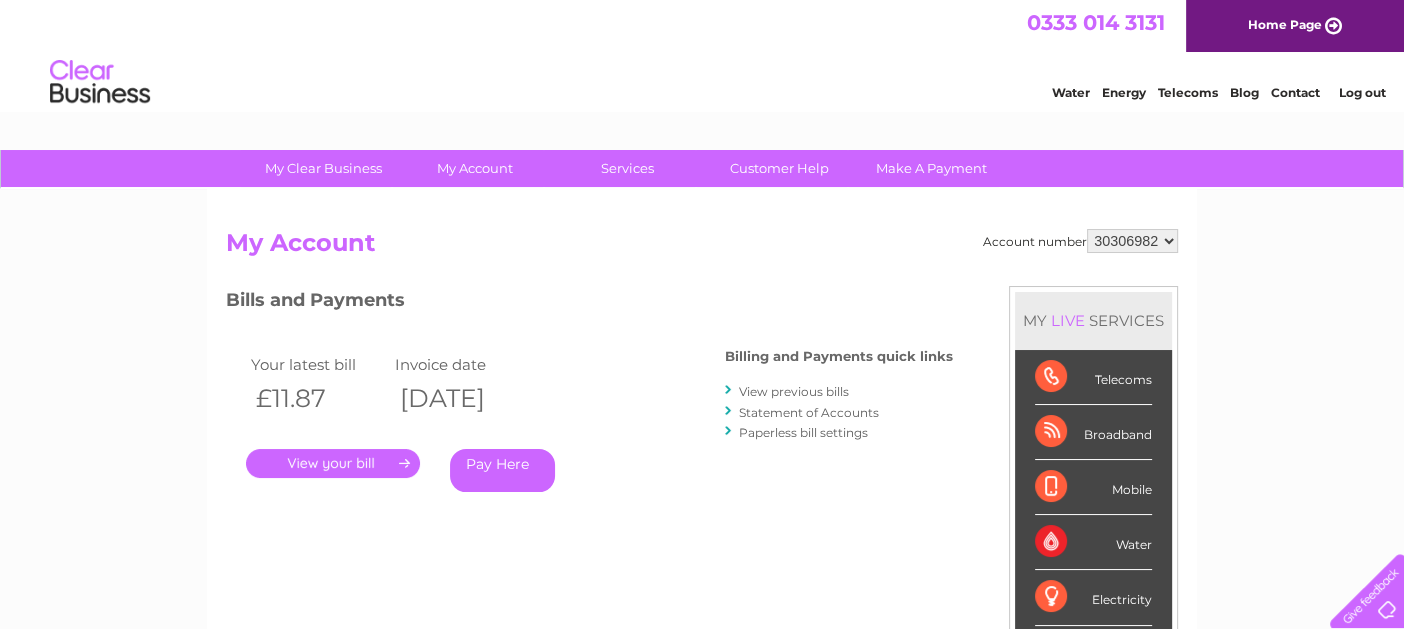 scroll, scrollTop: 0, scrollLeft: 0, axis: both 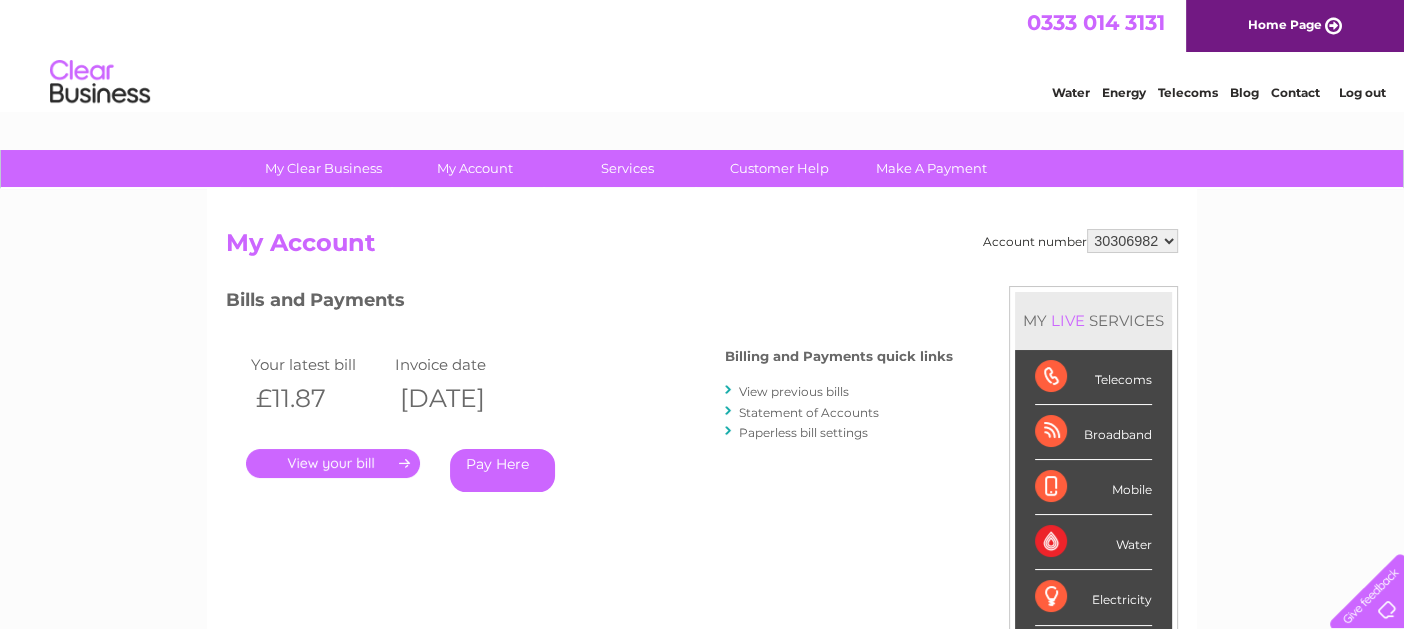 click on "." at bounding box center [333, 463] 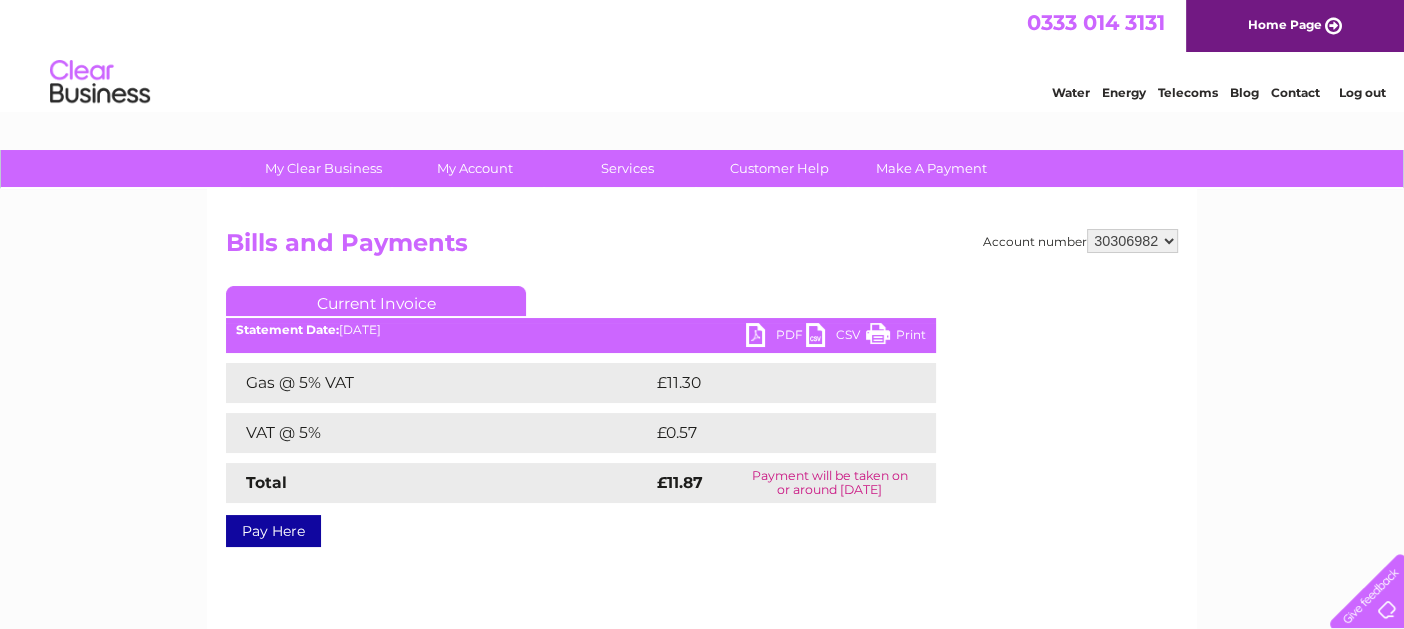 scroll, scrollTop: 0, scrollLeft: 0, axis: both 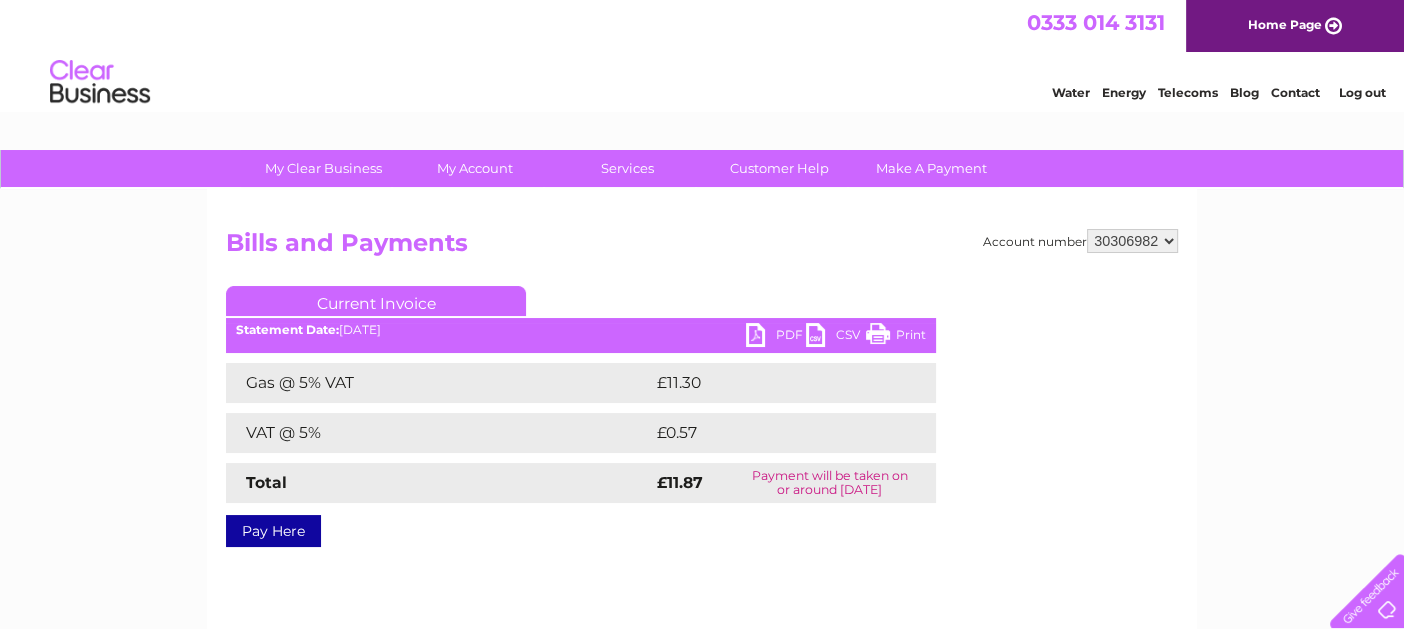 click on "Current Invoice" at bounding box center (376, 301) 